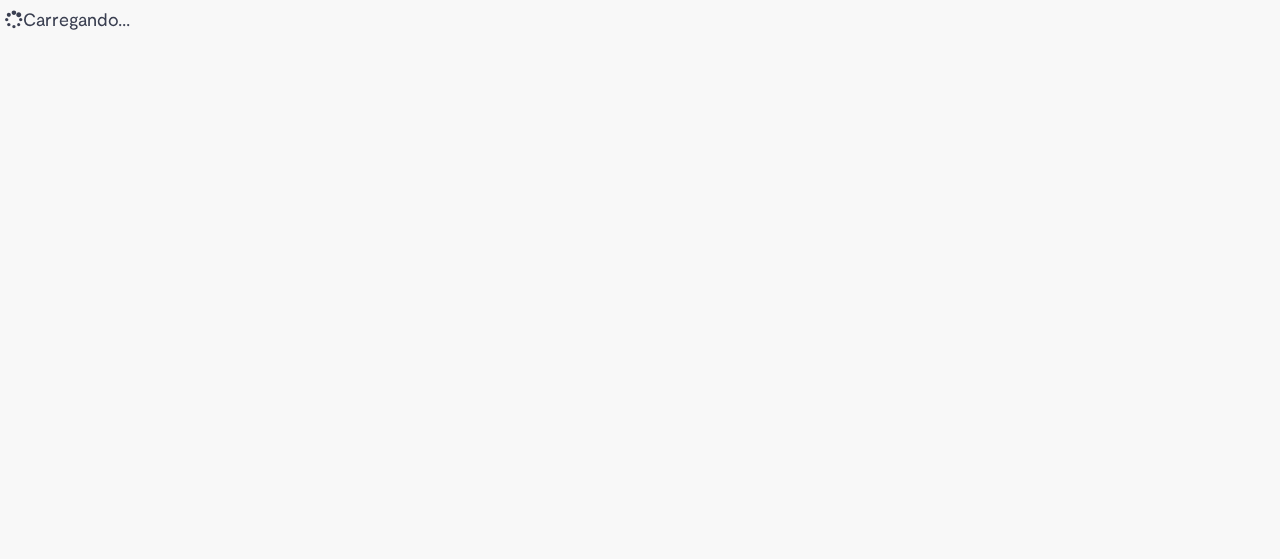 scroll, scrollTop: 0, scrollLeft: 0, axis: both 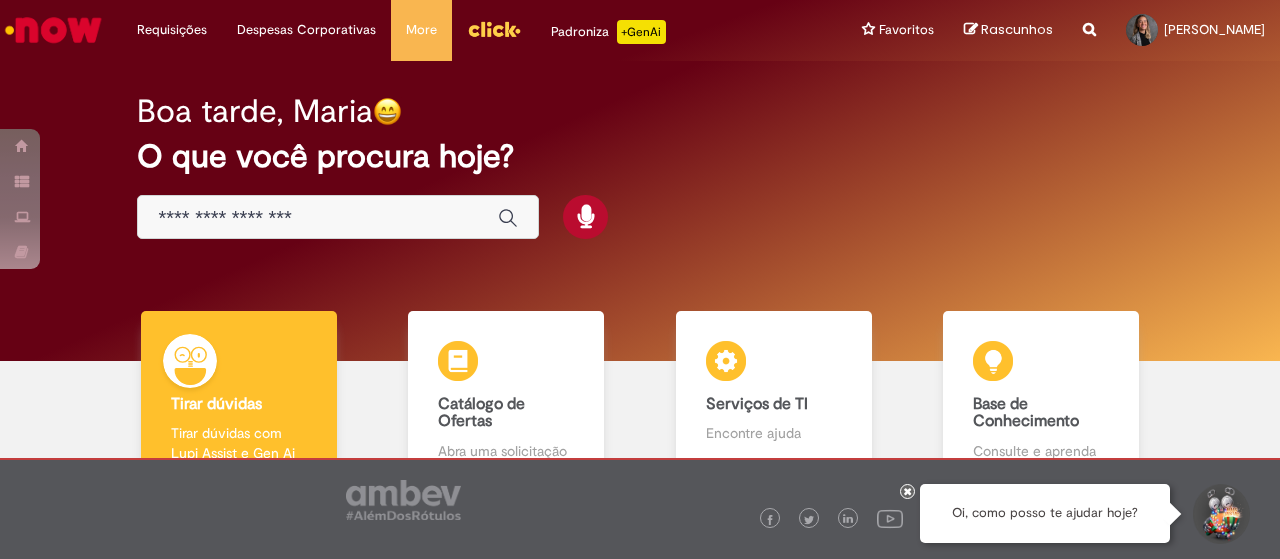 click at bounding box center (318, 218) 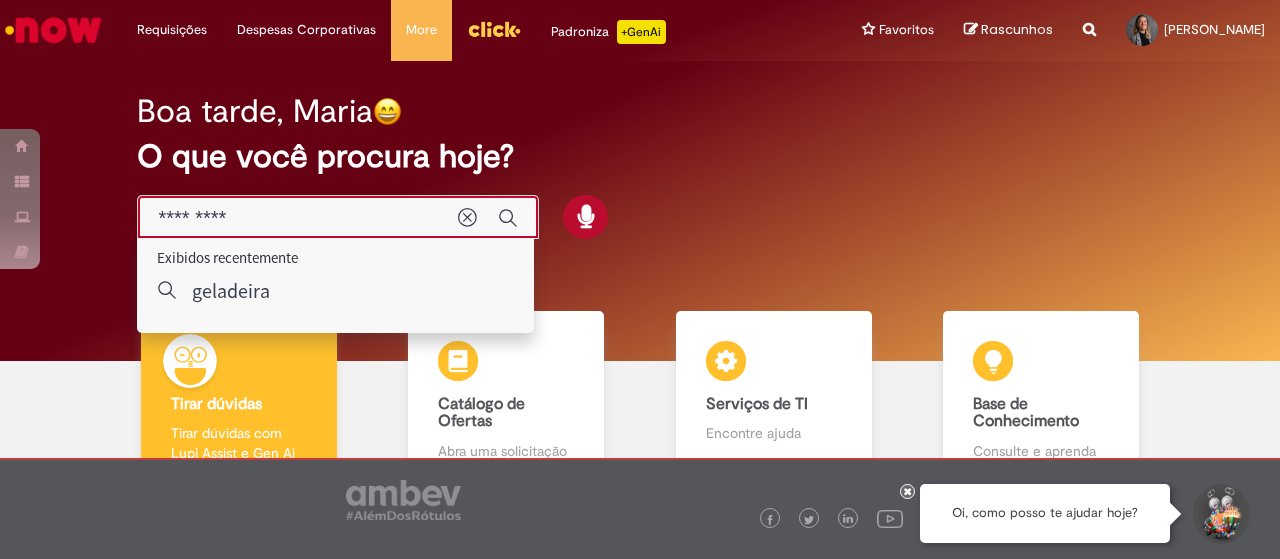 type on "*********" 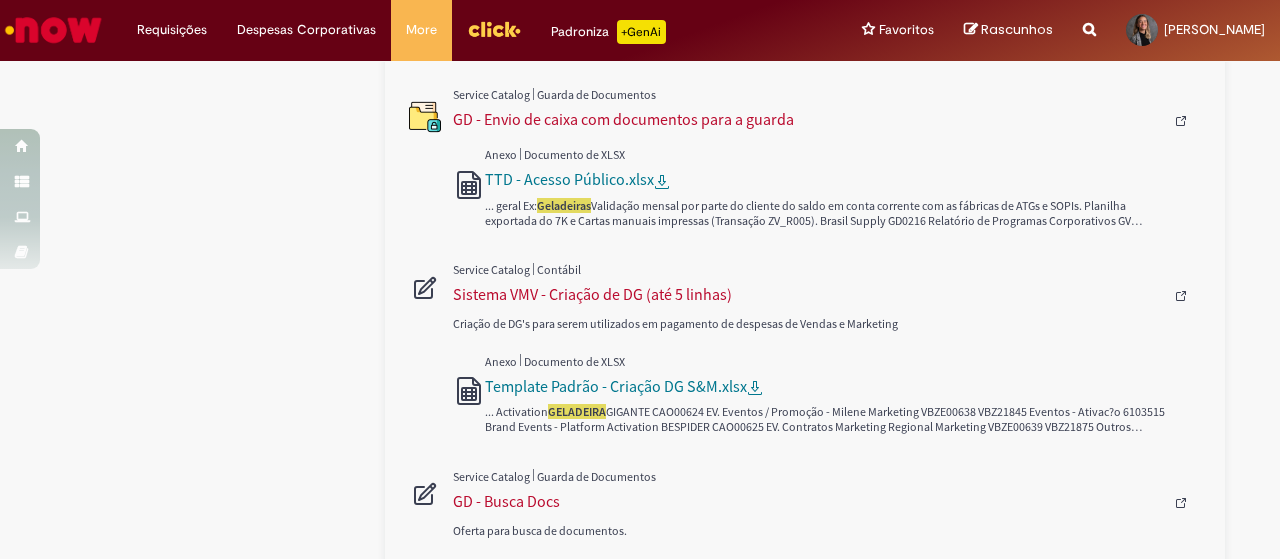 scroll, scrollTop: 896, scrollLeft: 0, axis: vertical 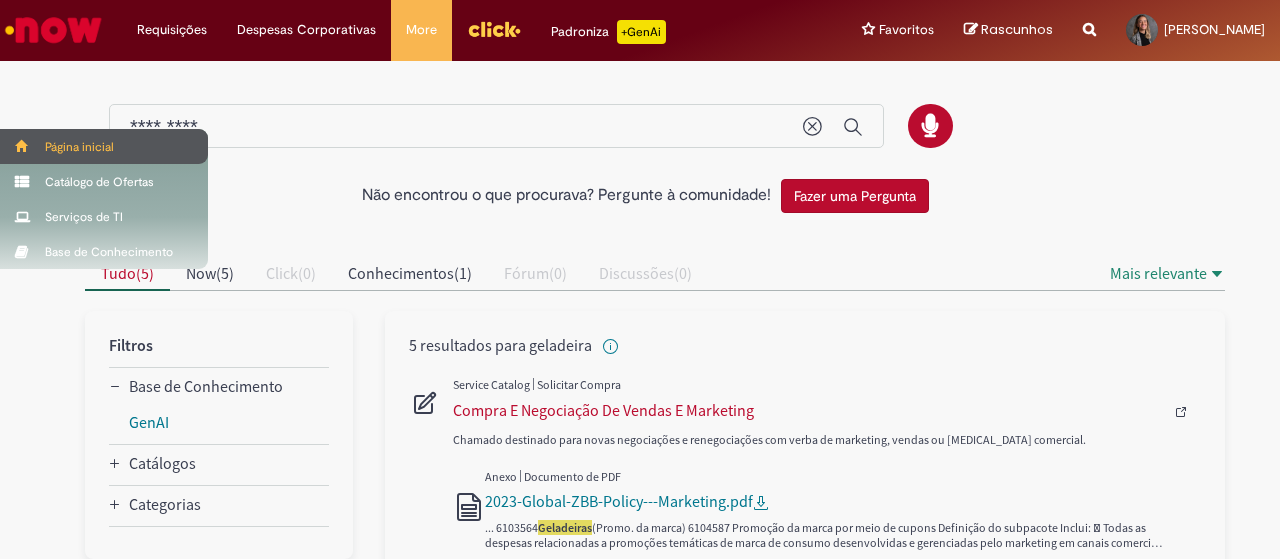 drag, startPoint x: 52, startPoint y: 127, endPoint x: 0, endPoint y: 130, distance: 52.086468 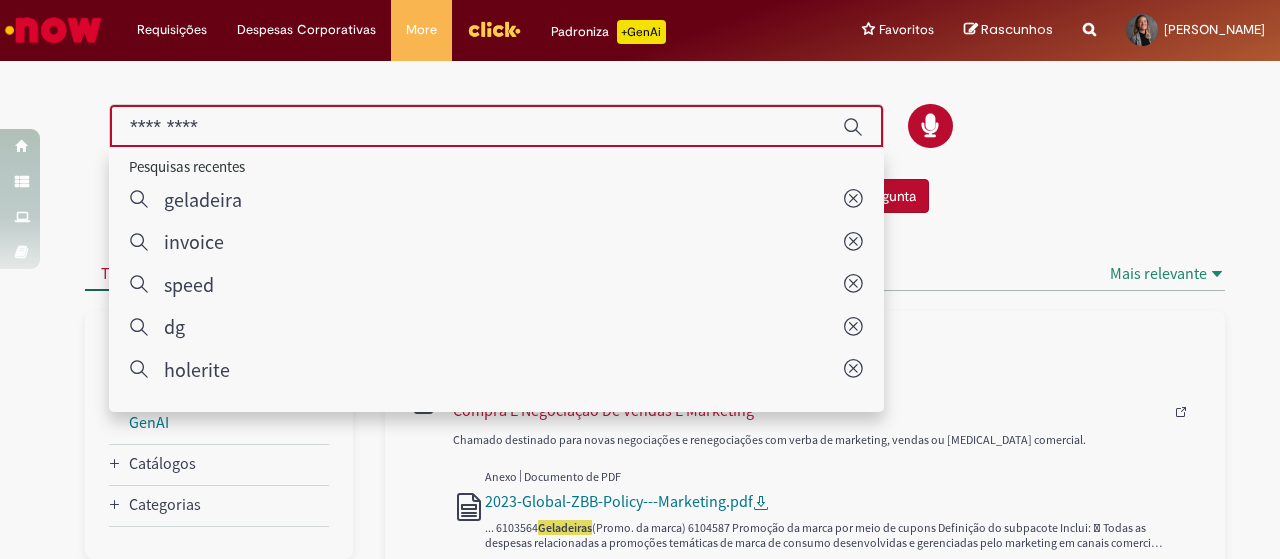 click on "Não encontrou o que procurava? Pergunte à comunidade!   Fazer uma Pergunta" at bounding box center (640, 196) 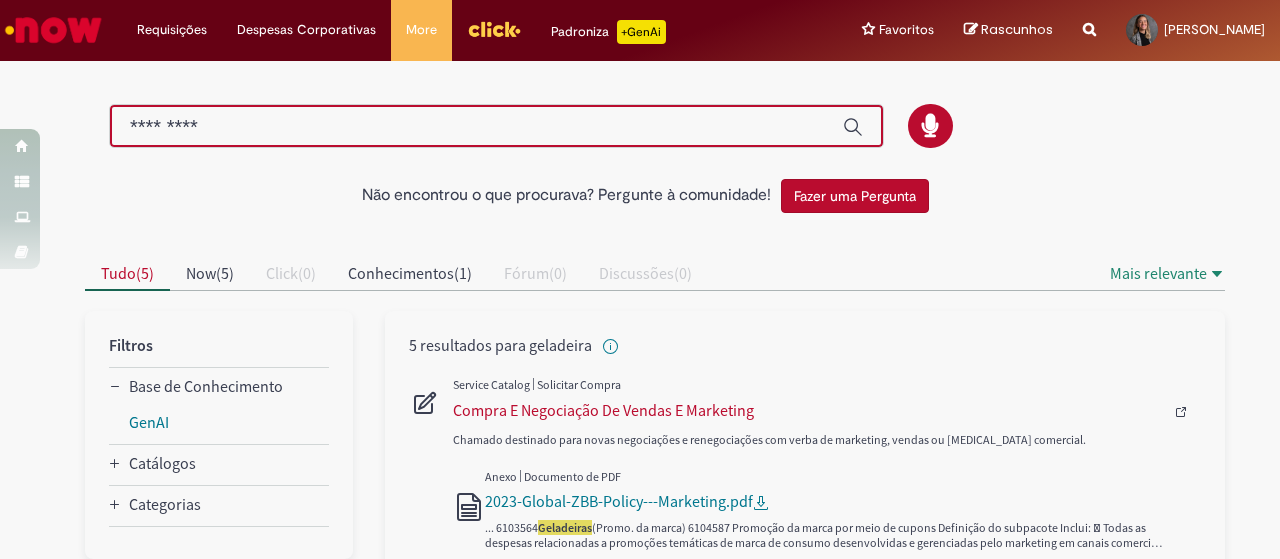 type on "*" 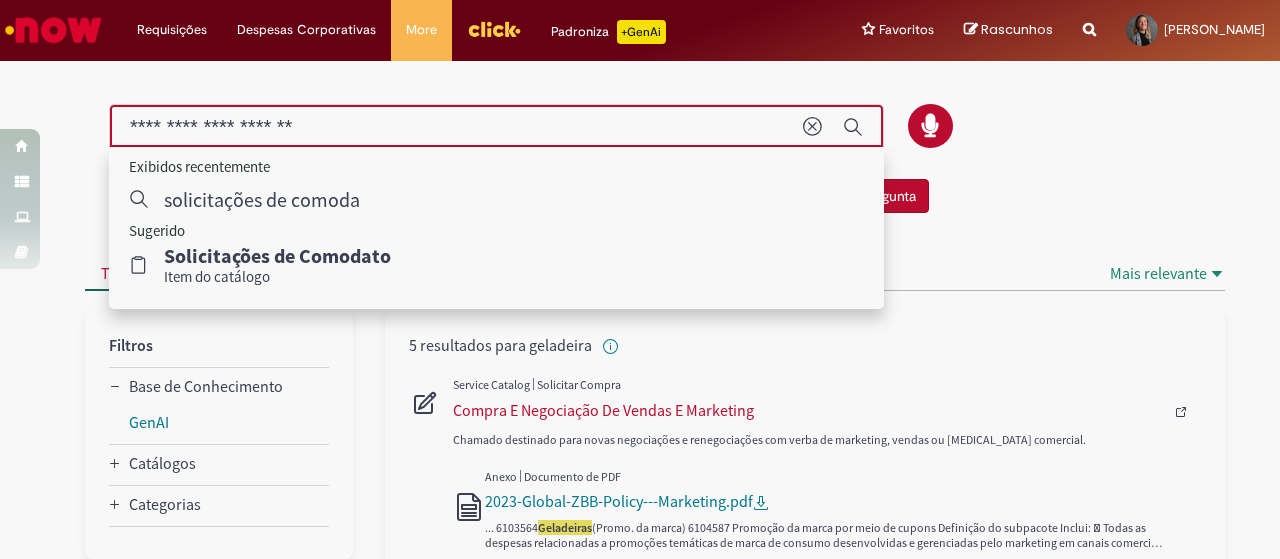type on "**********" 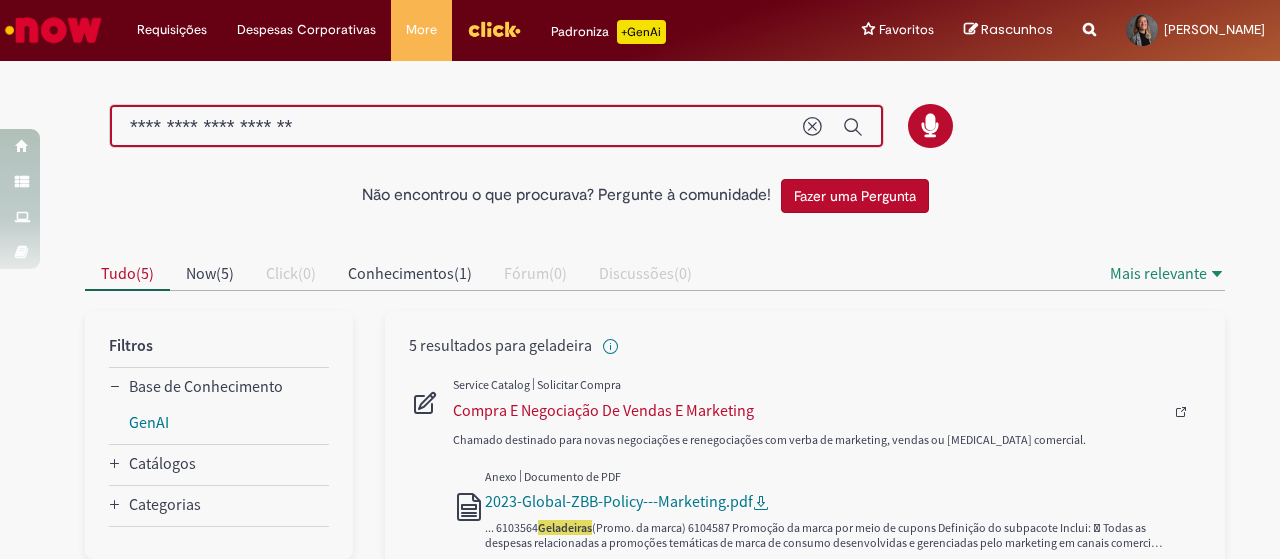 type 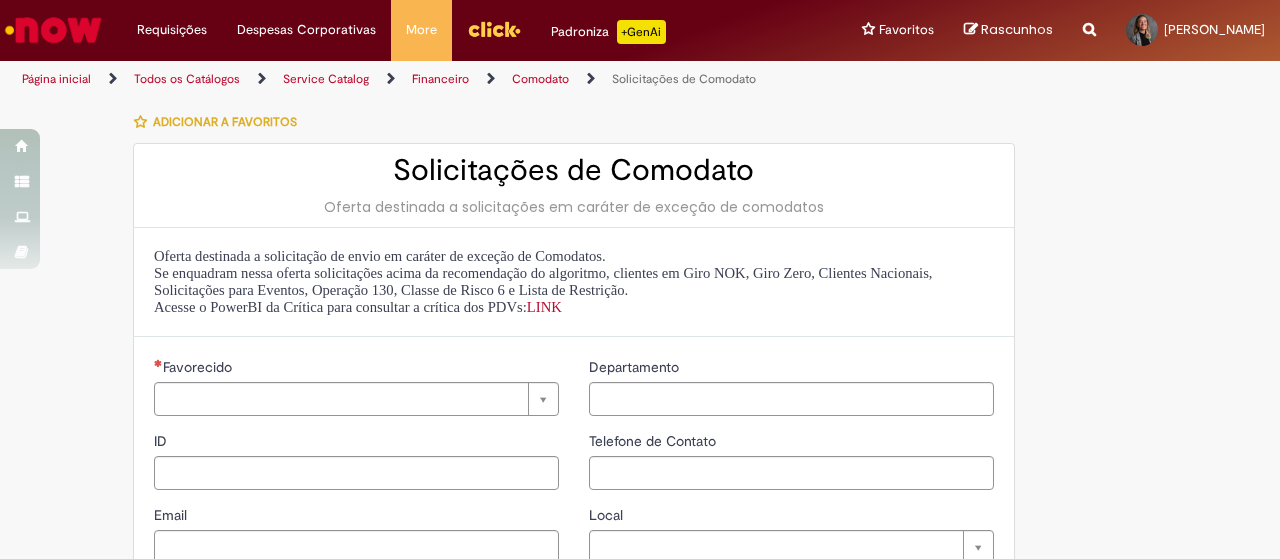 type on "********" 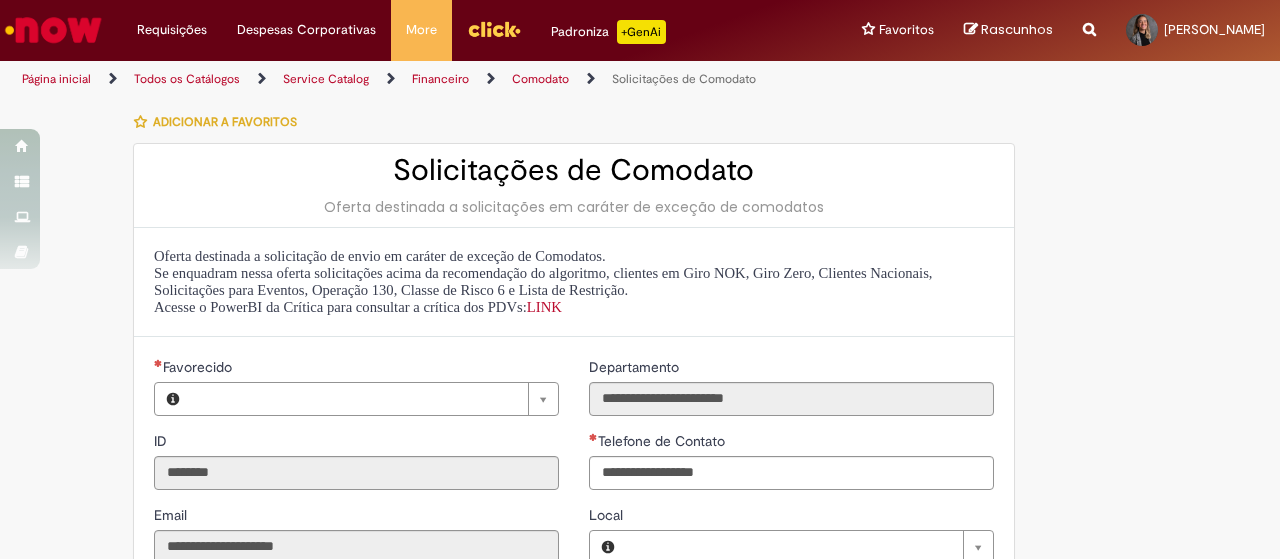 type on "**********" 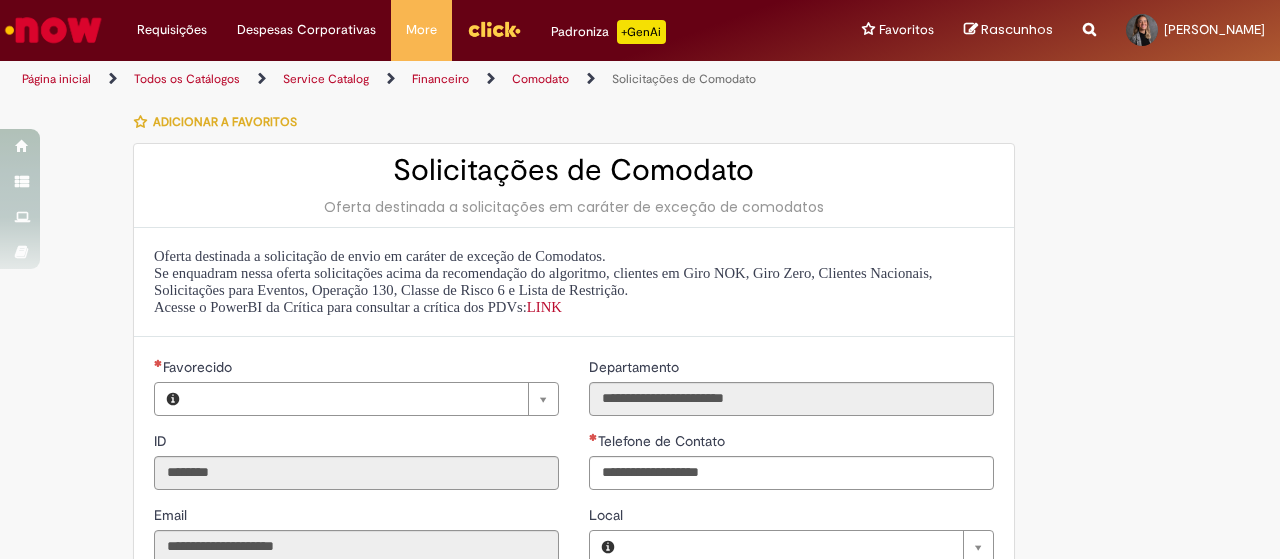type on "**********" 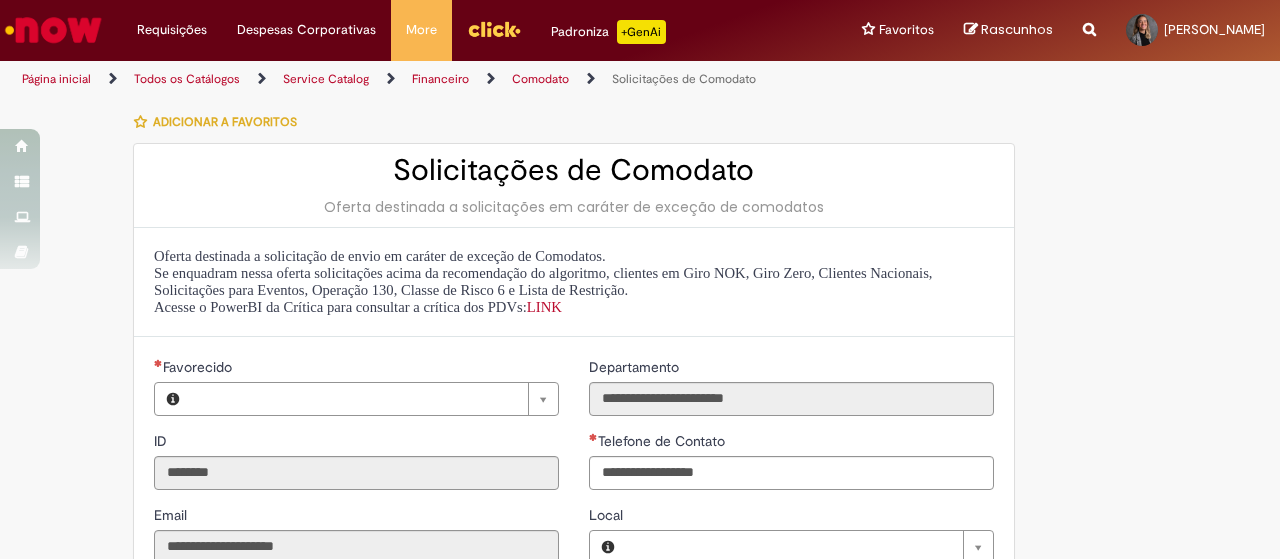 type on "**********" 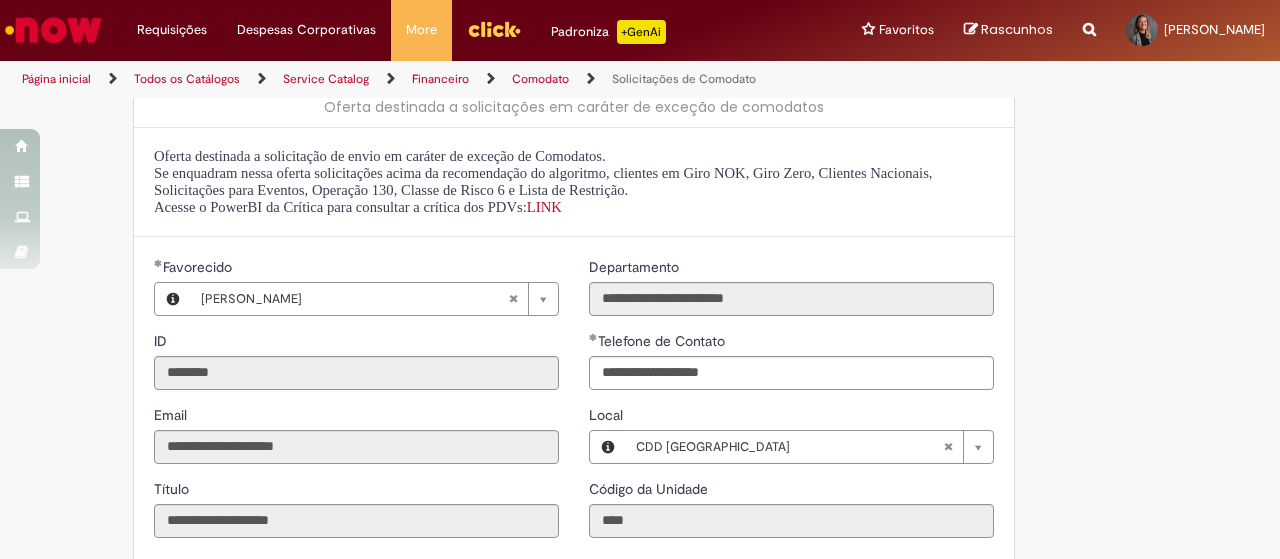 scroll, scrollTop: 500, scrollLeft: 0, axis: vertical 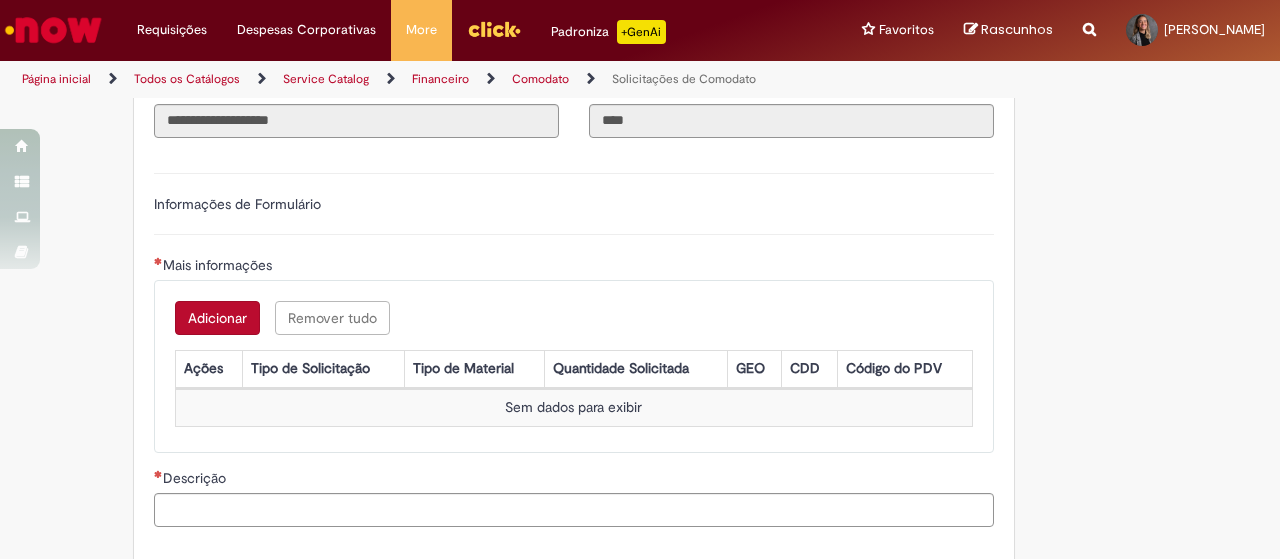 click on "Adicionar" at bounding box center (217, 318) 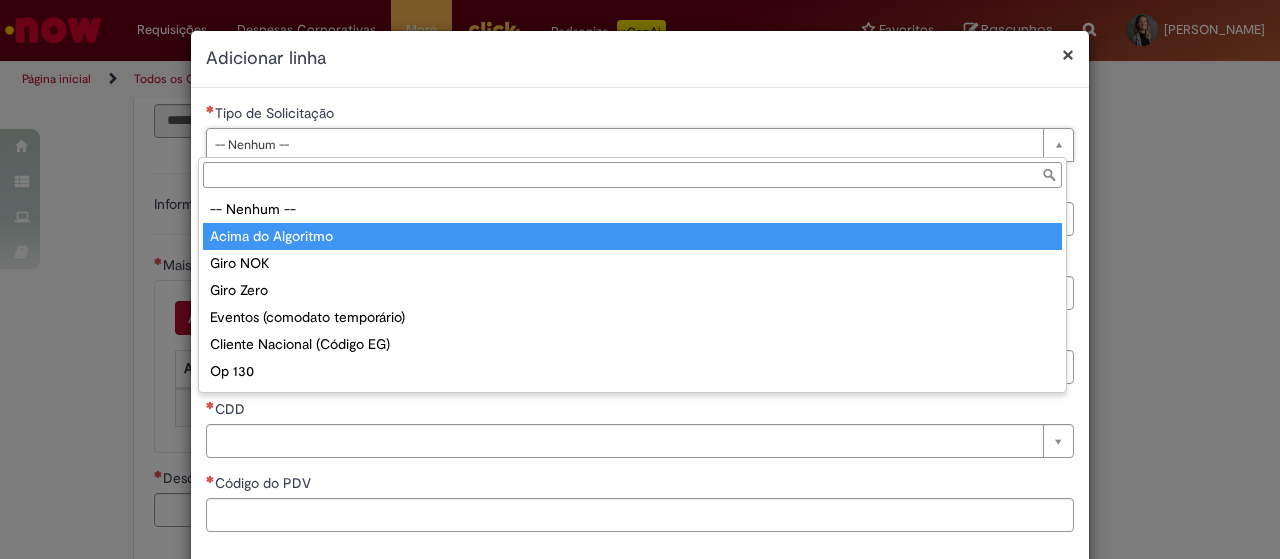 type on "**********" 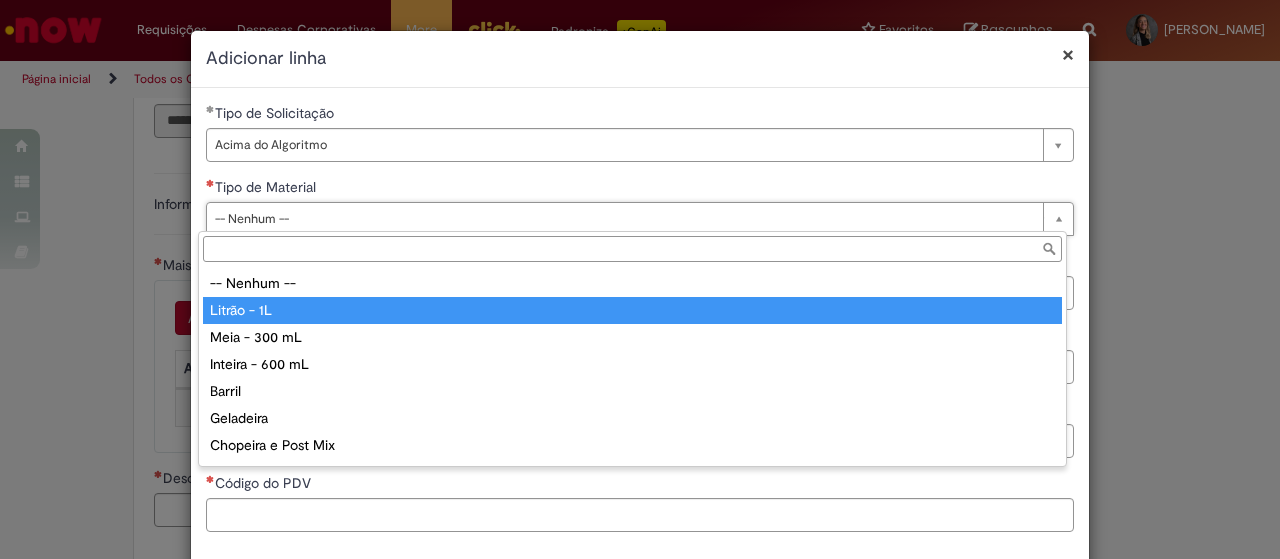 scroll, scrollTop: 78, scrollLeft: 0, axis: vertical 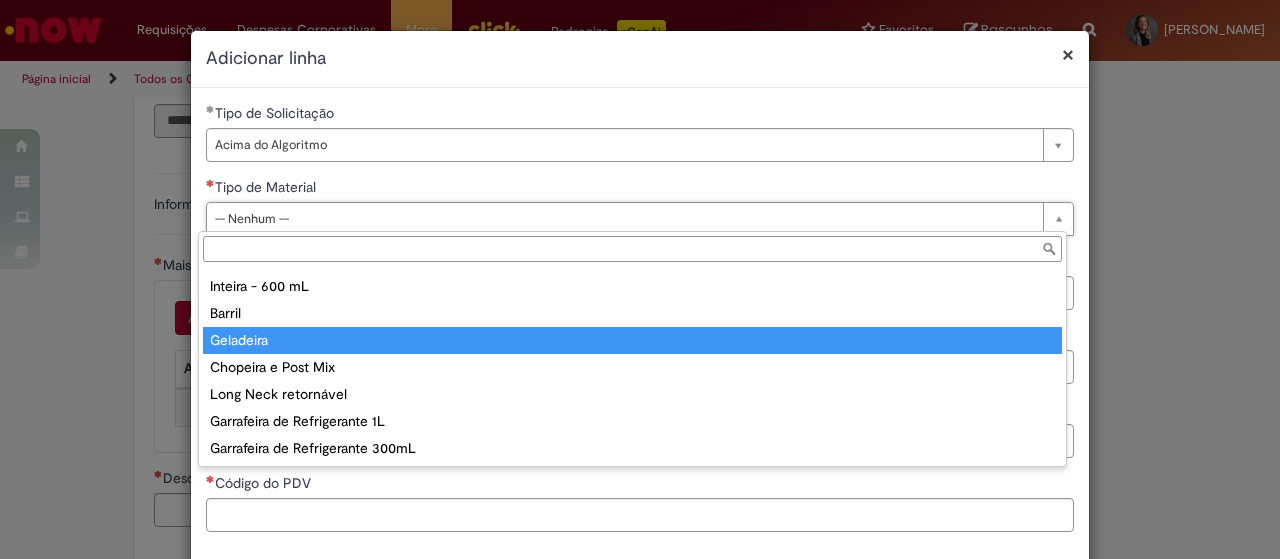 type on "*********" 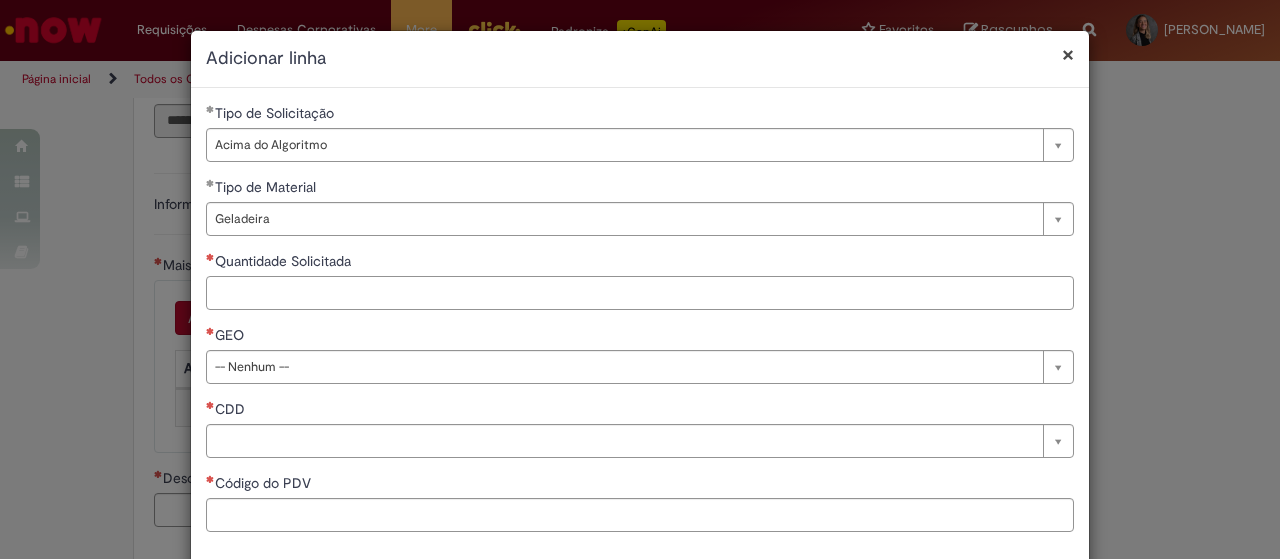 click on "Quantidade Solicitada" at bounding box center (640, 293) 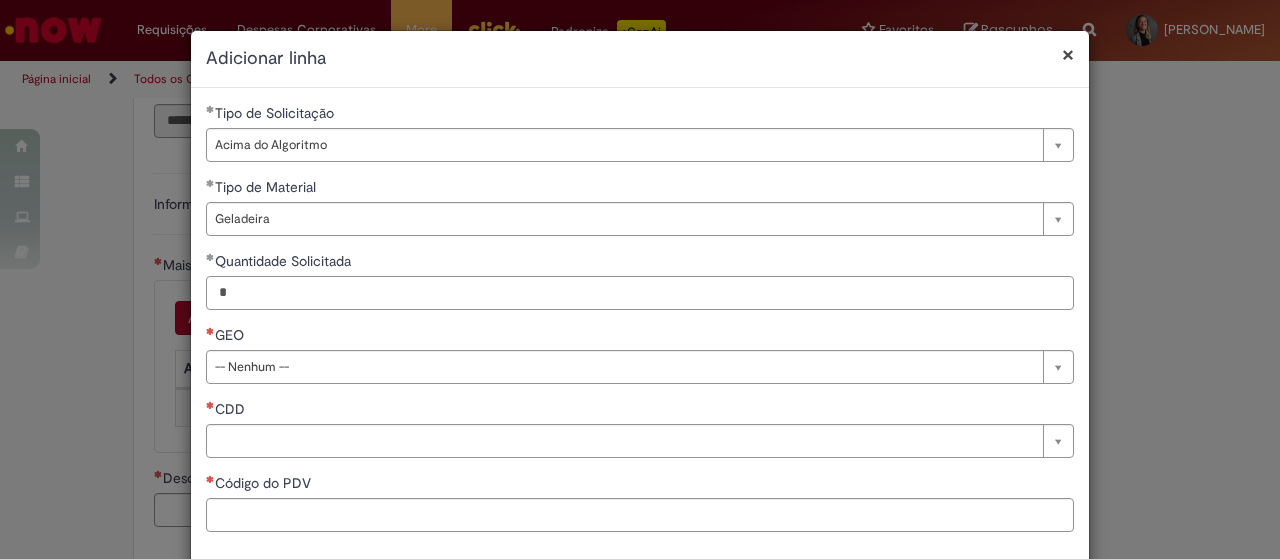 type on "*" 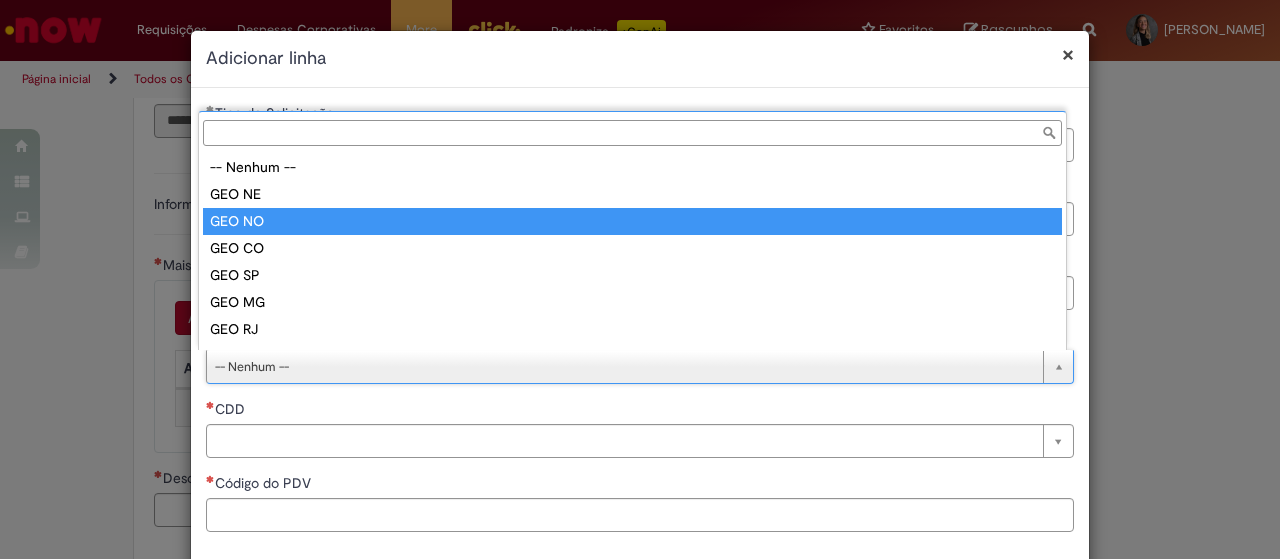 type on "******" 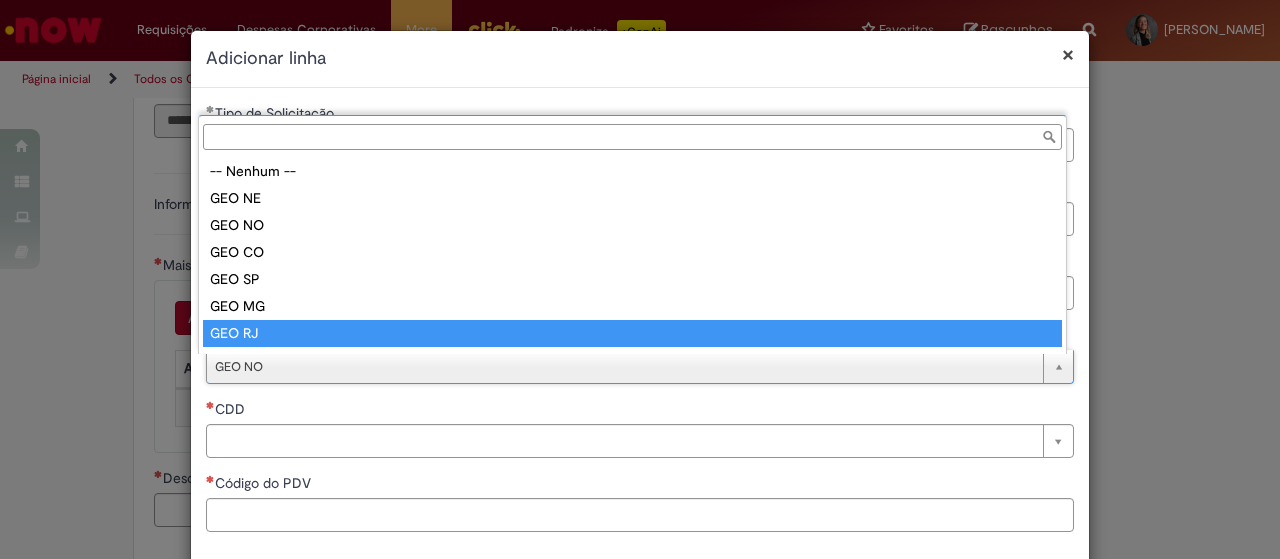 scroll, scrollTop: 16, scrollLeft: 0, axis: vertical 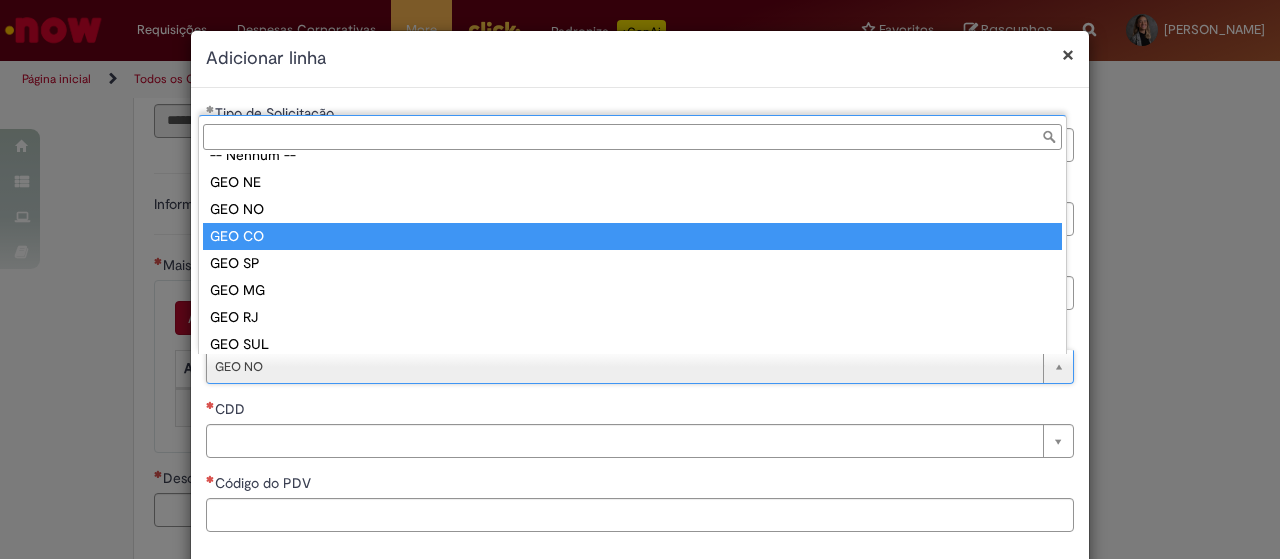 type on "******" 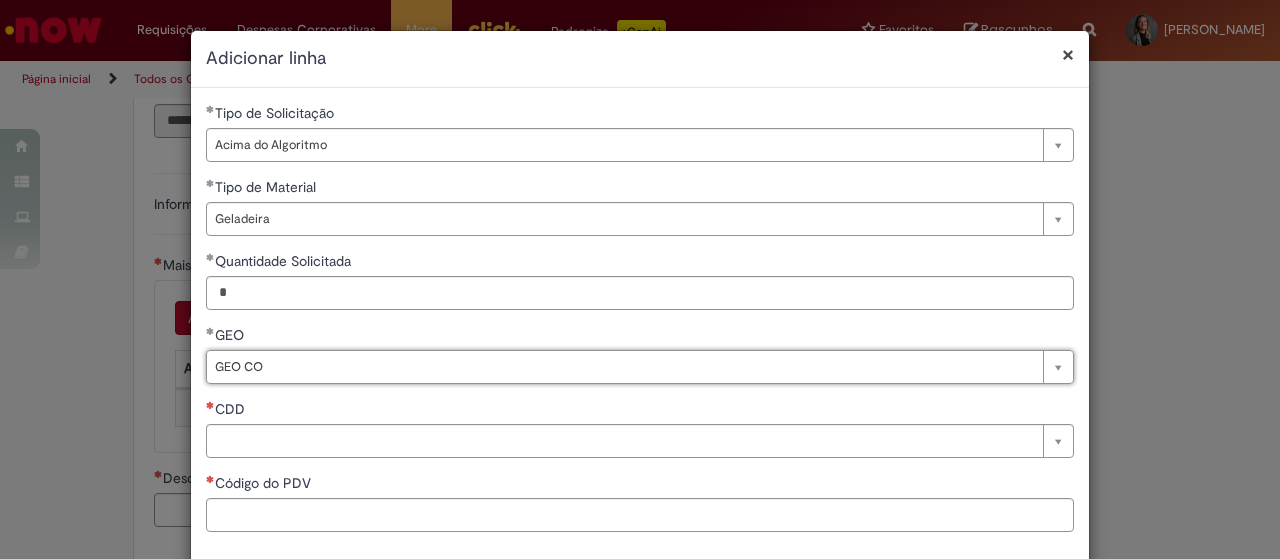scroll, scrollTop: 0, scrollLeft: 53, axis: horizontal 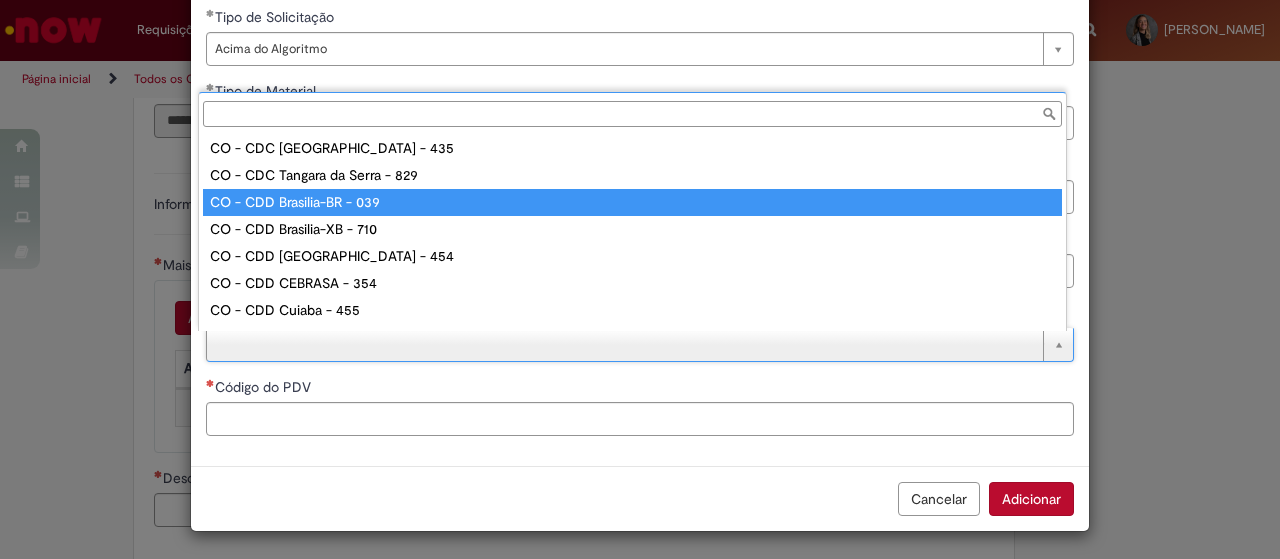 type on "**********" 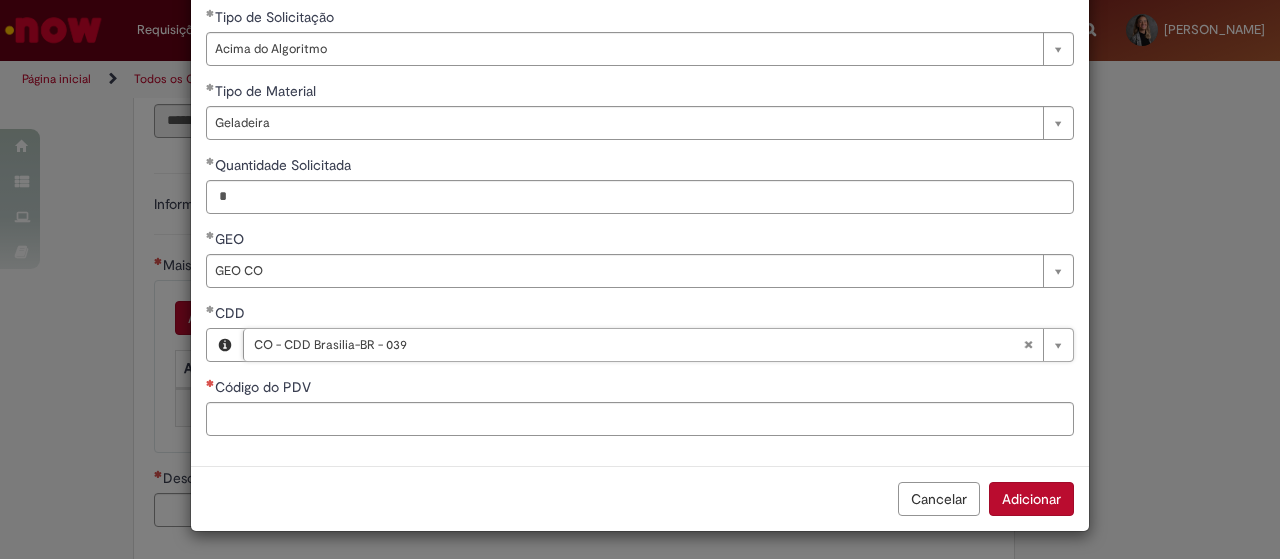 type 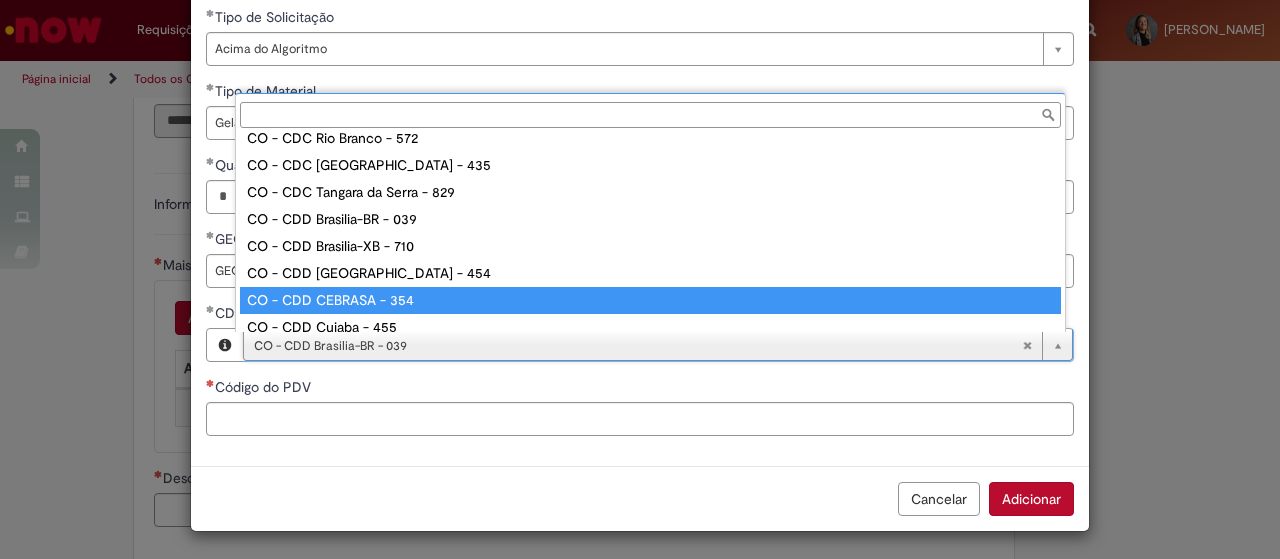 scroll, scrollTop: 300, scrollLeft: 0, axis: vertical 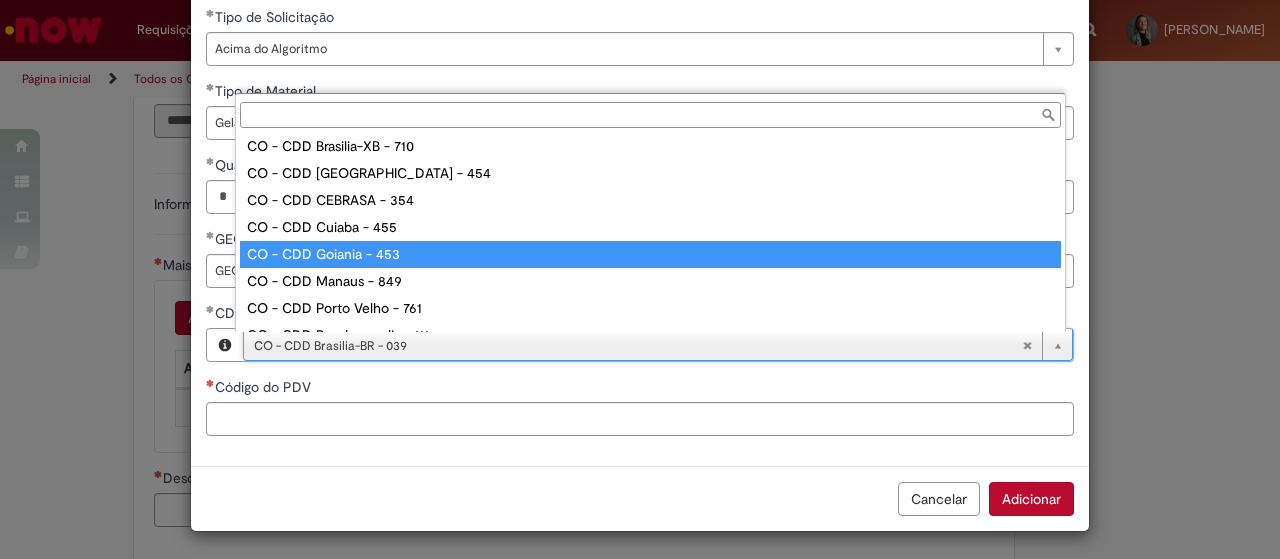type on "**********" 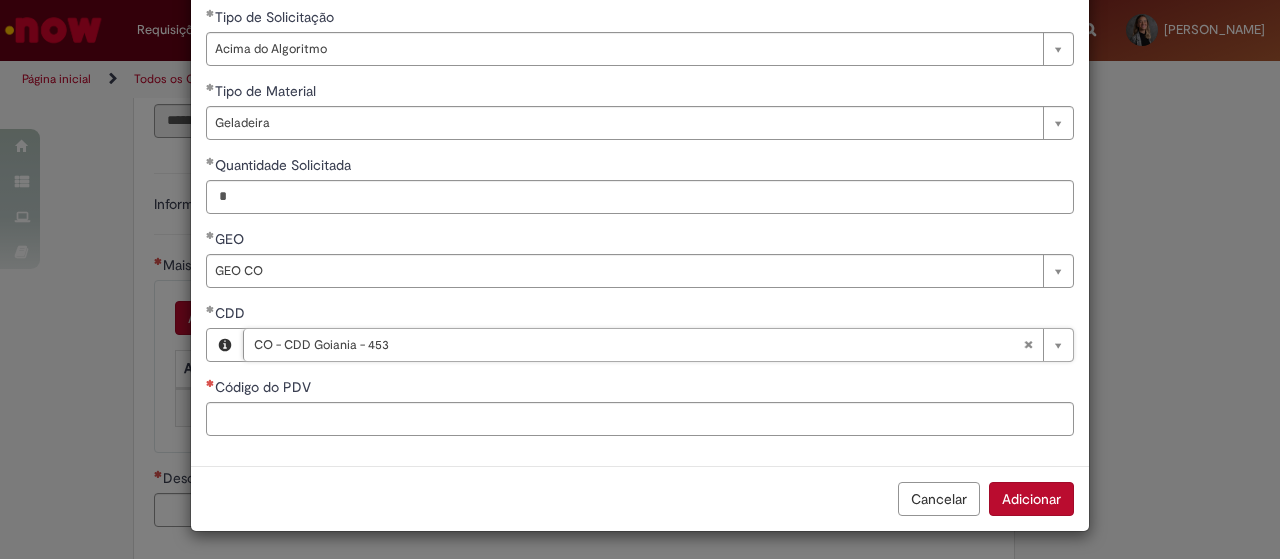 scroll, scrollTop: 0, scrollLeft: 151, axis: horizontal 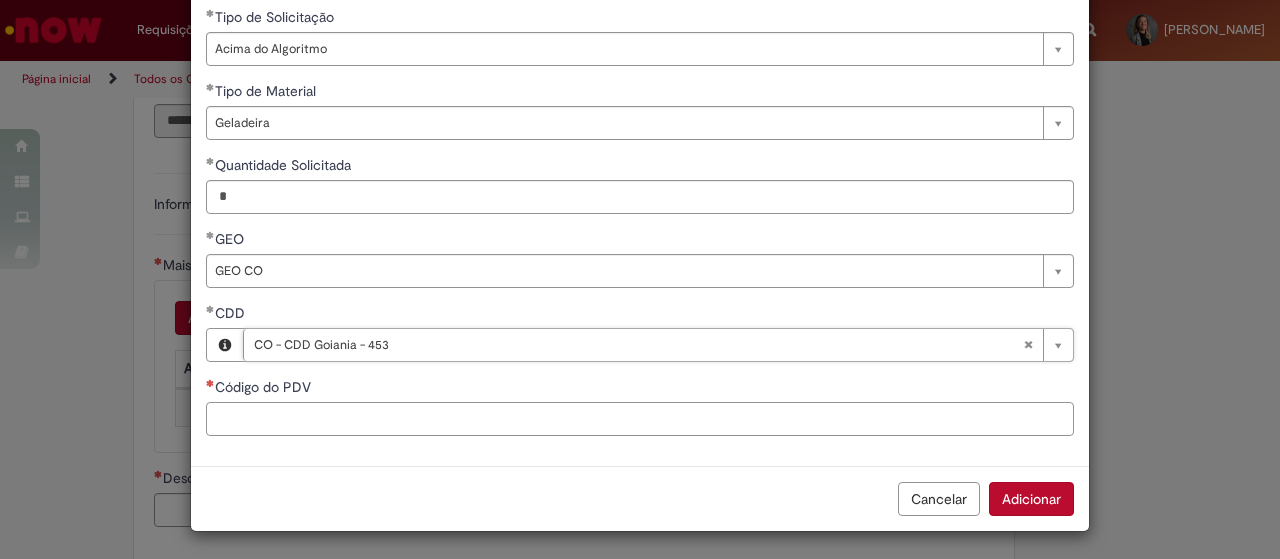 click on "Código do PDV" at bounding box center (640, 419) 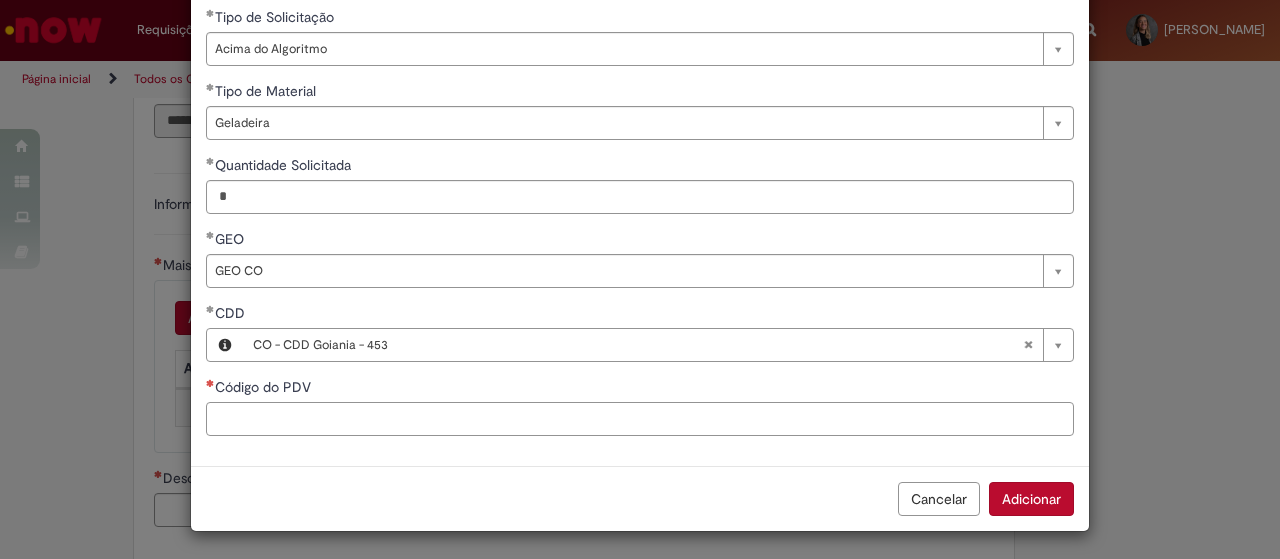 paste on "****" 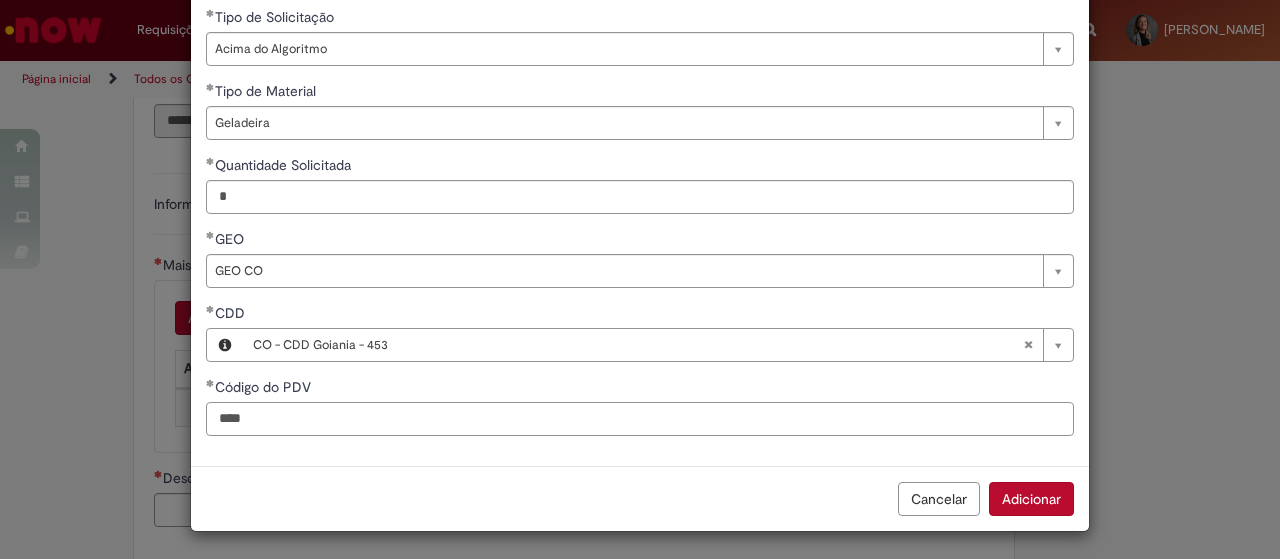 type on "****" 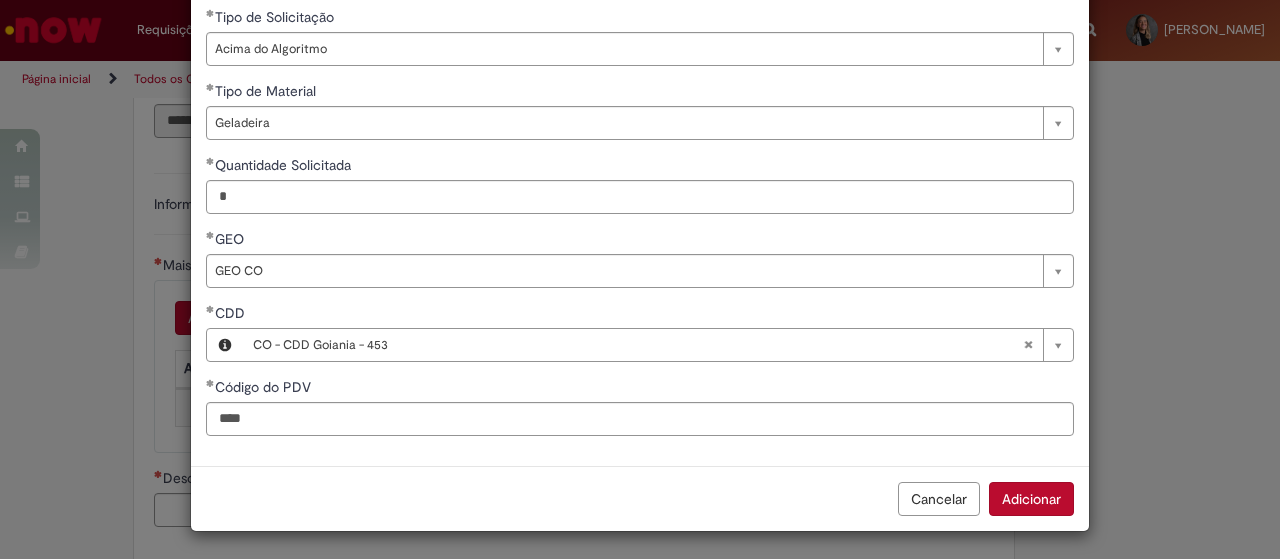 click on "Cancelar   Adicionar" at bounding box center [640, 498] 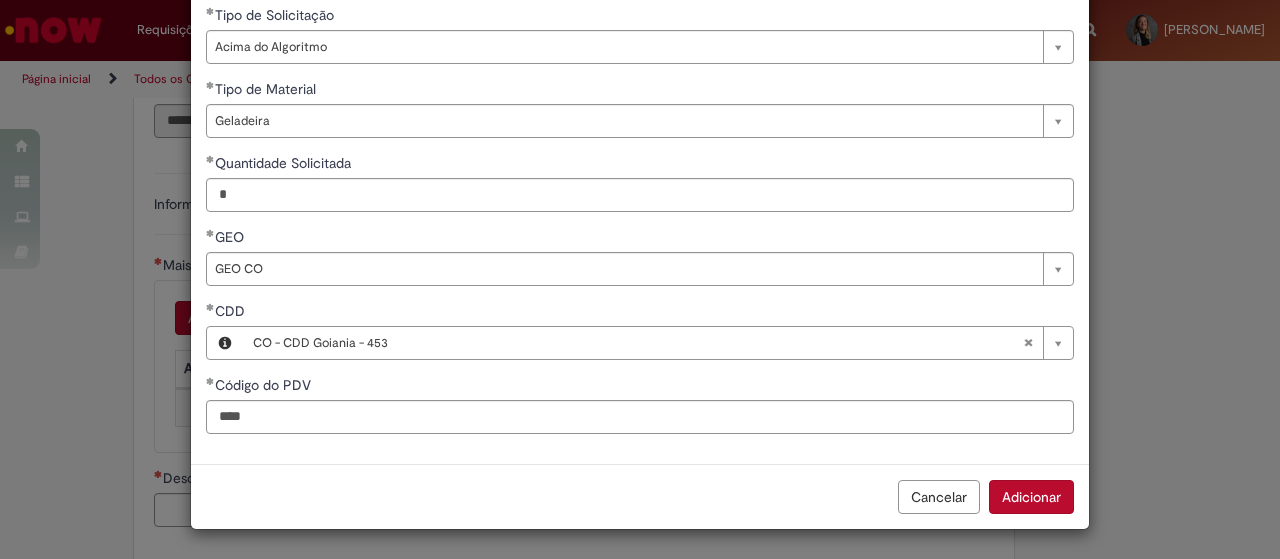 click on "Adicionar" at bounding box center [1031, 497] 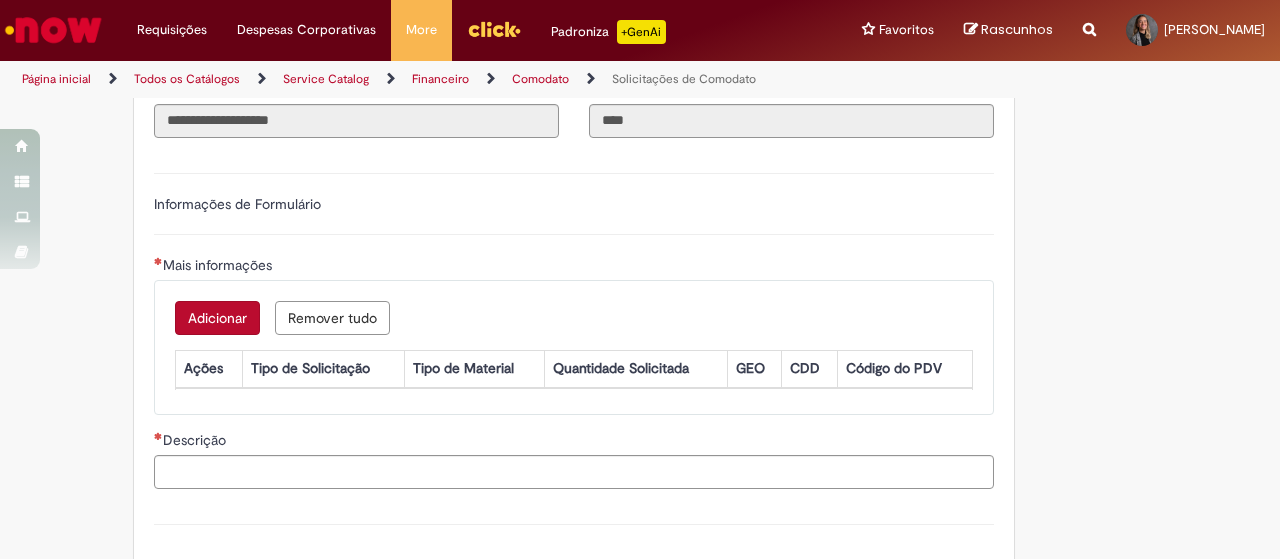scroll, scrollTop: 96, scrollLeft: 0, axis: vertical 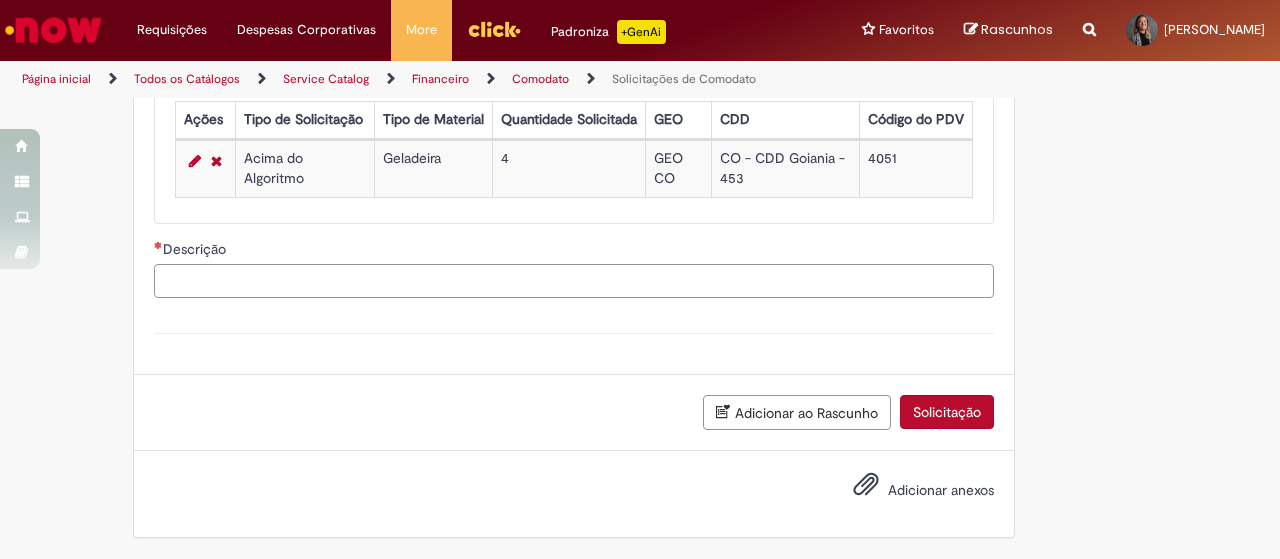 click on "Descrição" at bounding box center (574, 281) 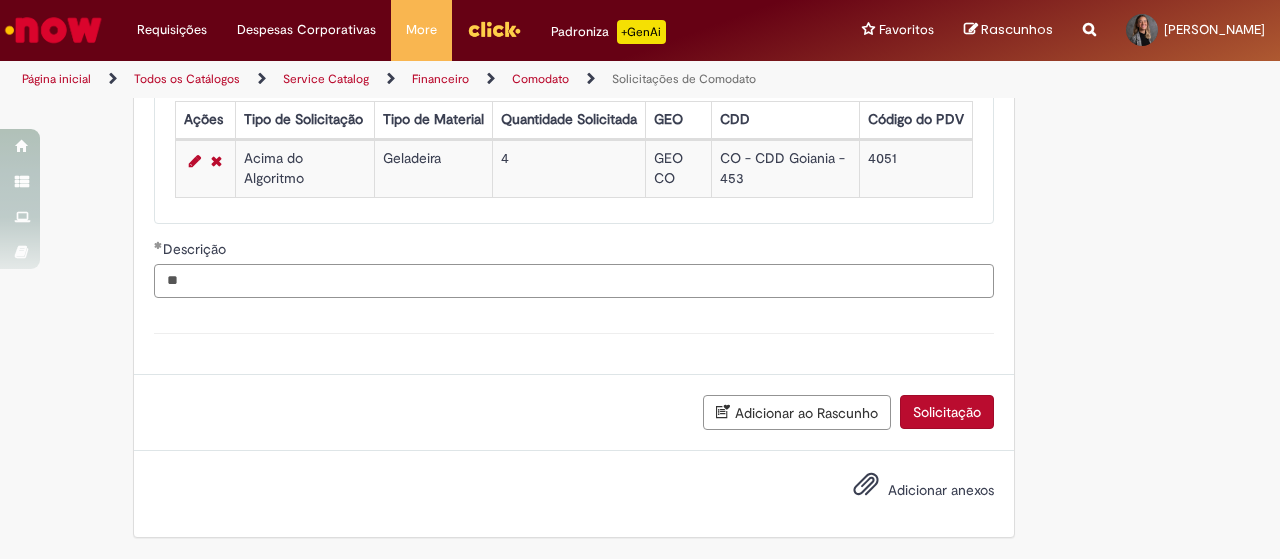 type on "*" 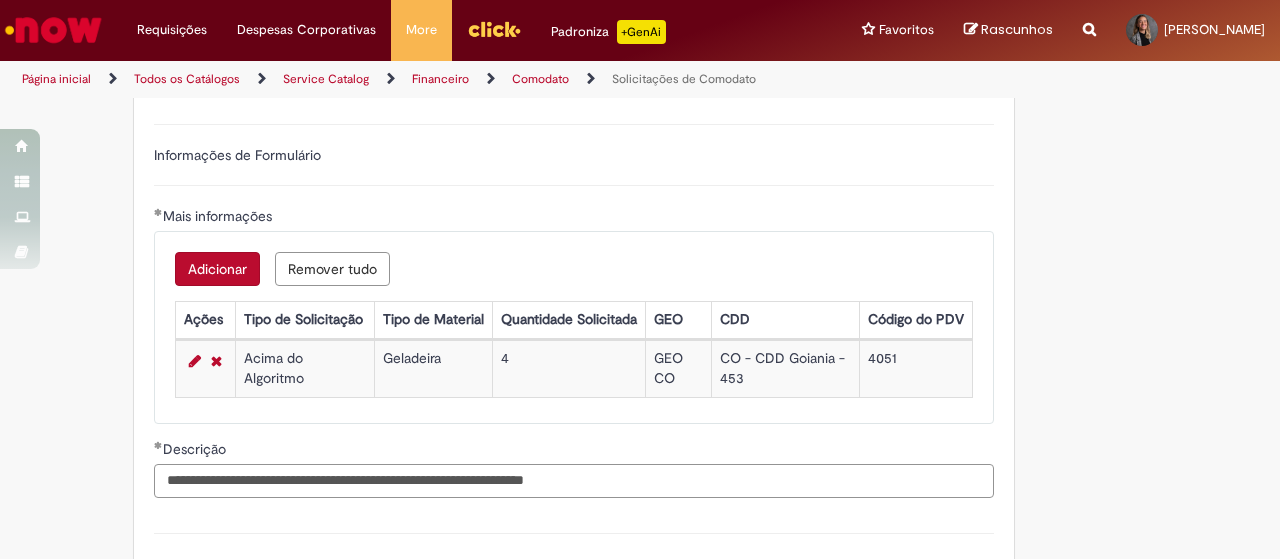 scroll, scrollTop: 749, scrollLeft: 0, axis: vertical 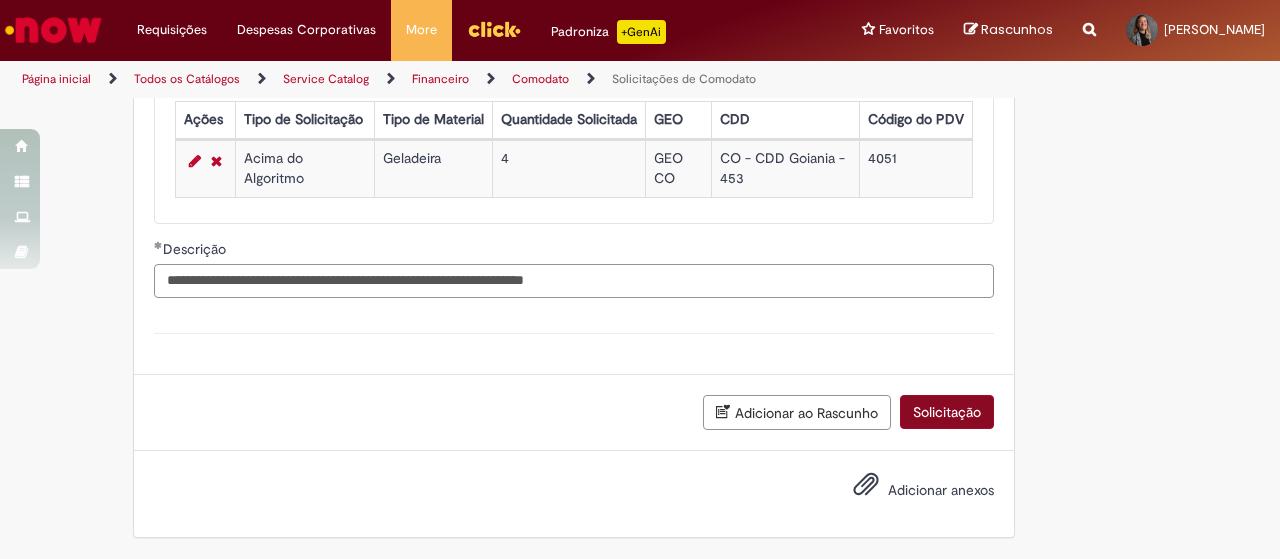 type on "**********" 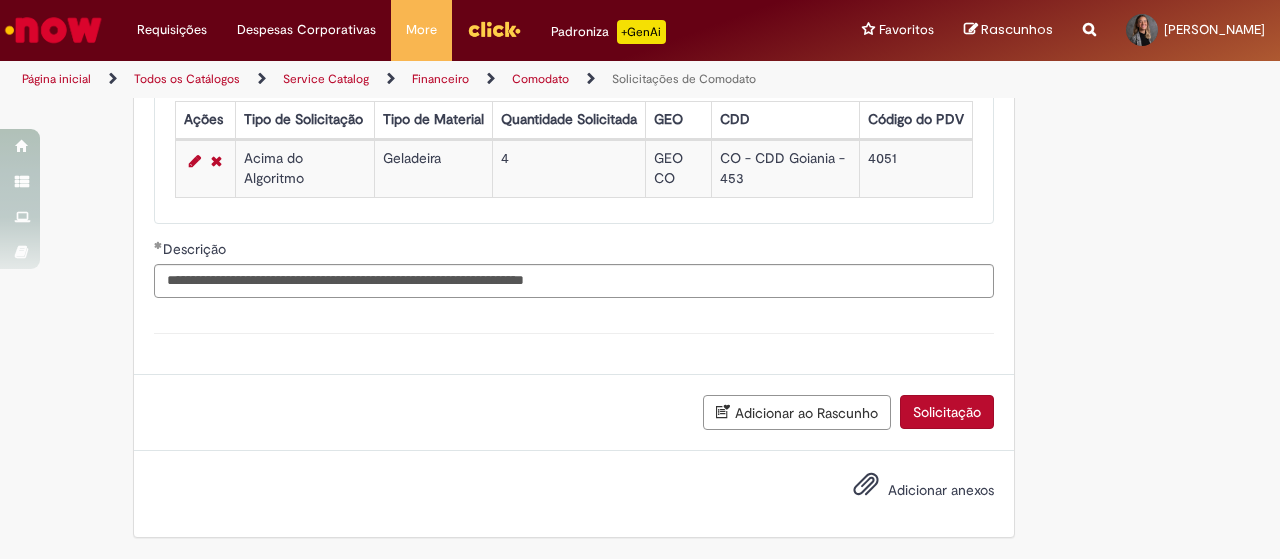 click on "Solicitação" at bounding box center [947, 412] 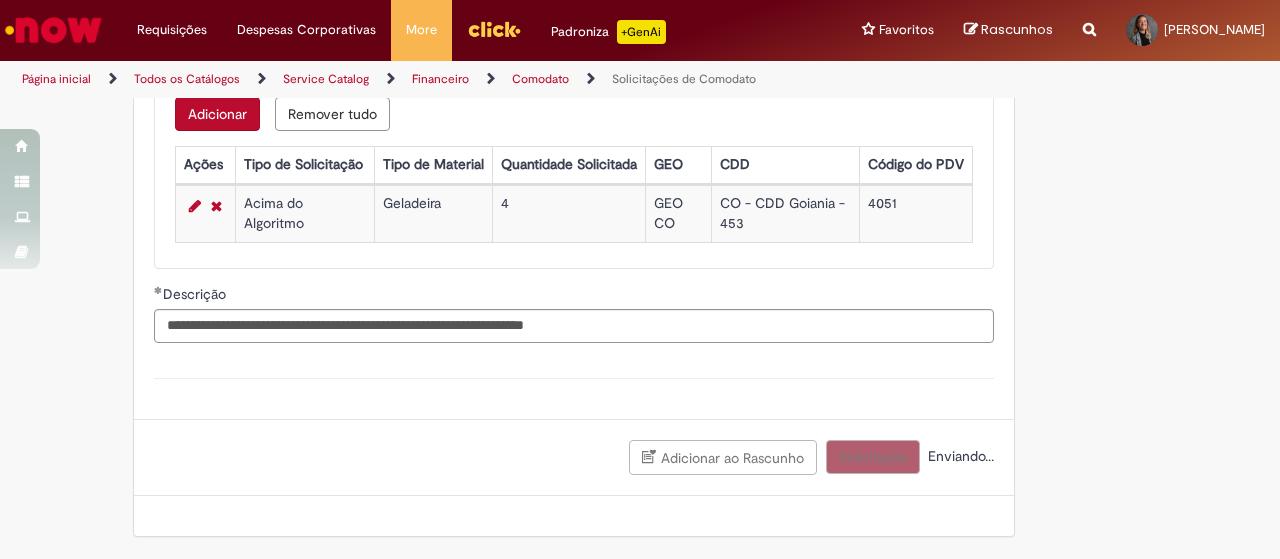 scroll, scrollTop: 704, scrollLeft: 0, axis: vertical 